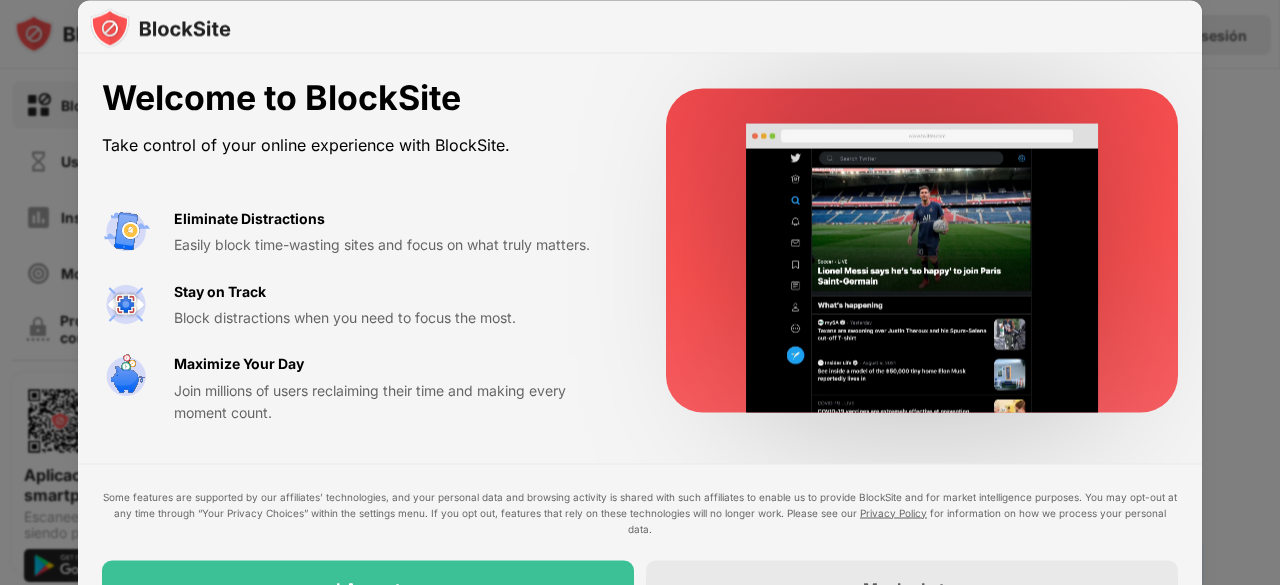 scroll, scrollTop: 0, scrollLeft: 0, axis: both 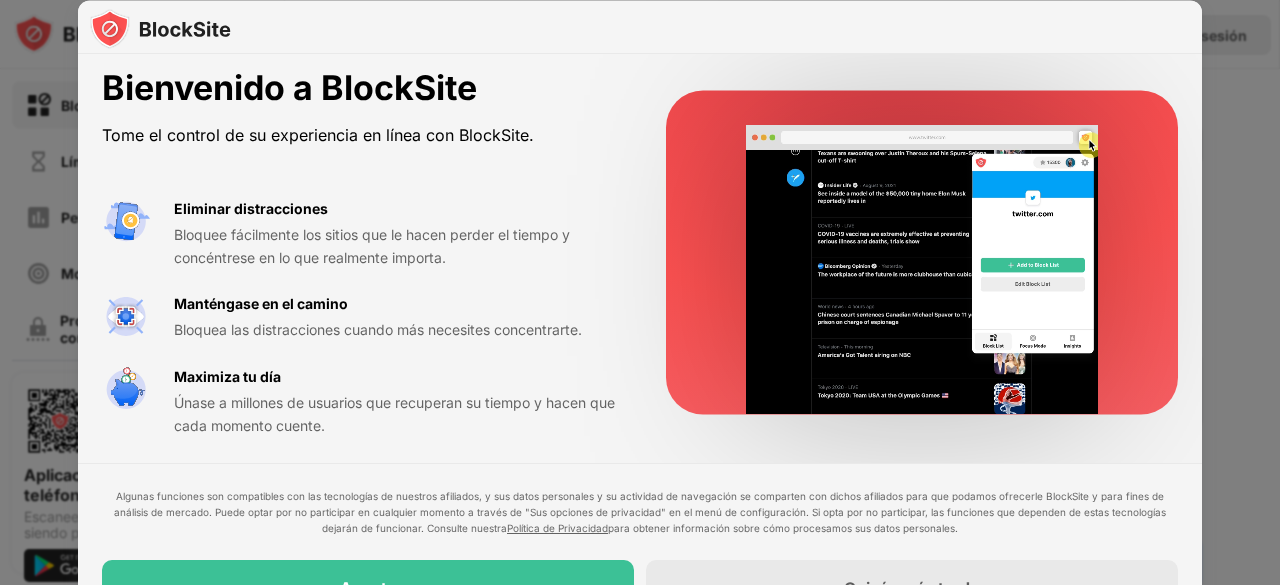 drag, startPoint x: 1257, startPoint y: 167, endPoint x: 1248, endPoint y: 235, distance: 68.593 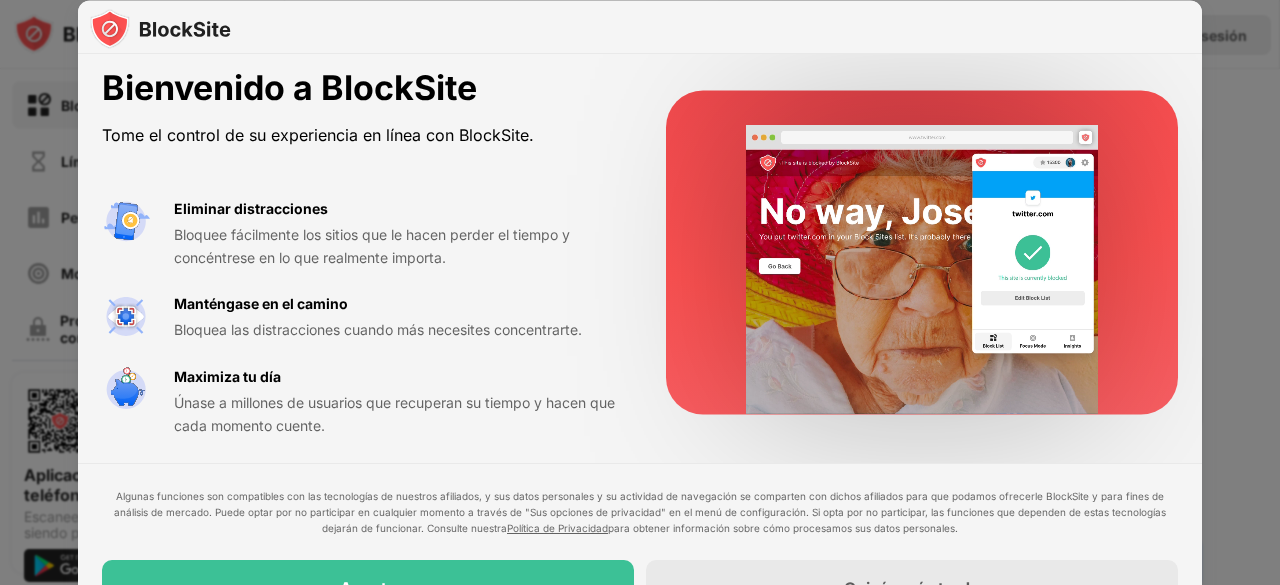 click at bounding box center [640, 292] 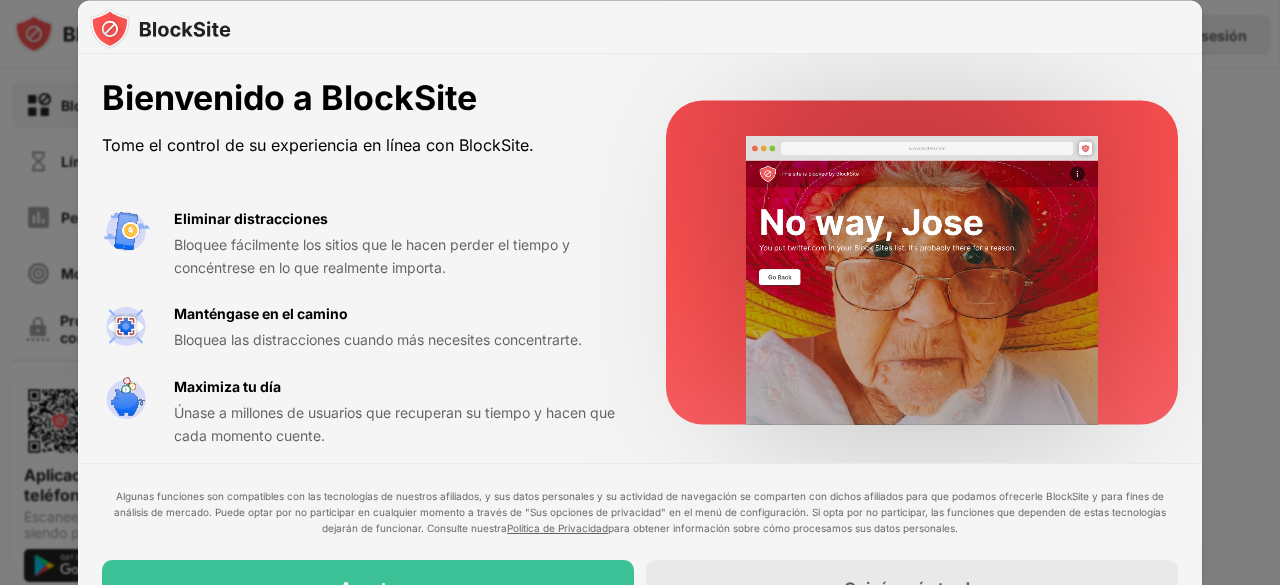 scroll, scrollTop: 10, scrollLeft: 0, axis: vertical 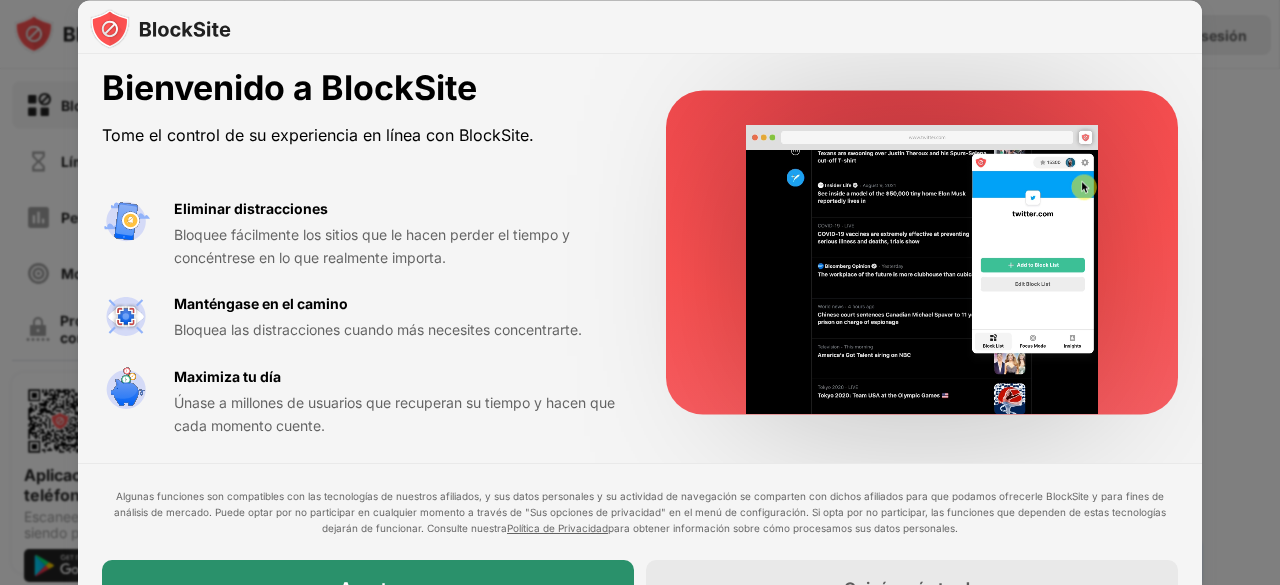 click on "Acepto" at bounding box center [368, 588] 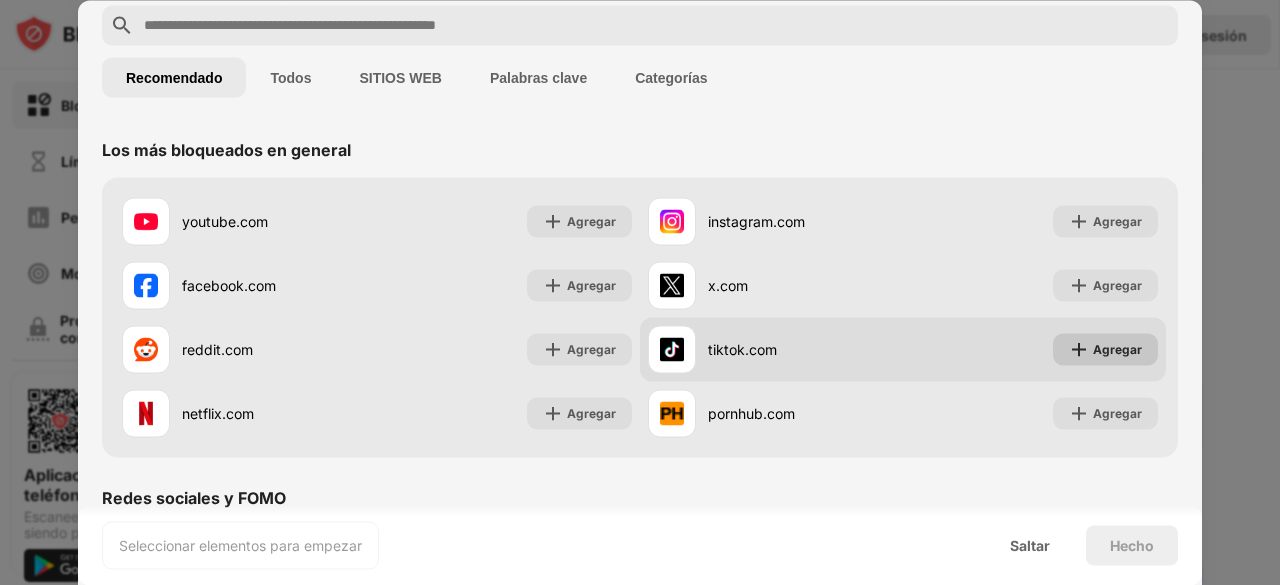 scroll, scrollTop: 100, scrollLeft: 0, axis: vertical 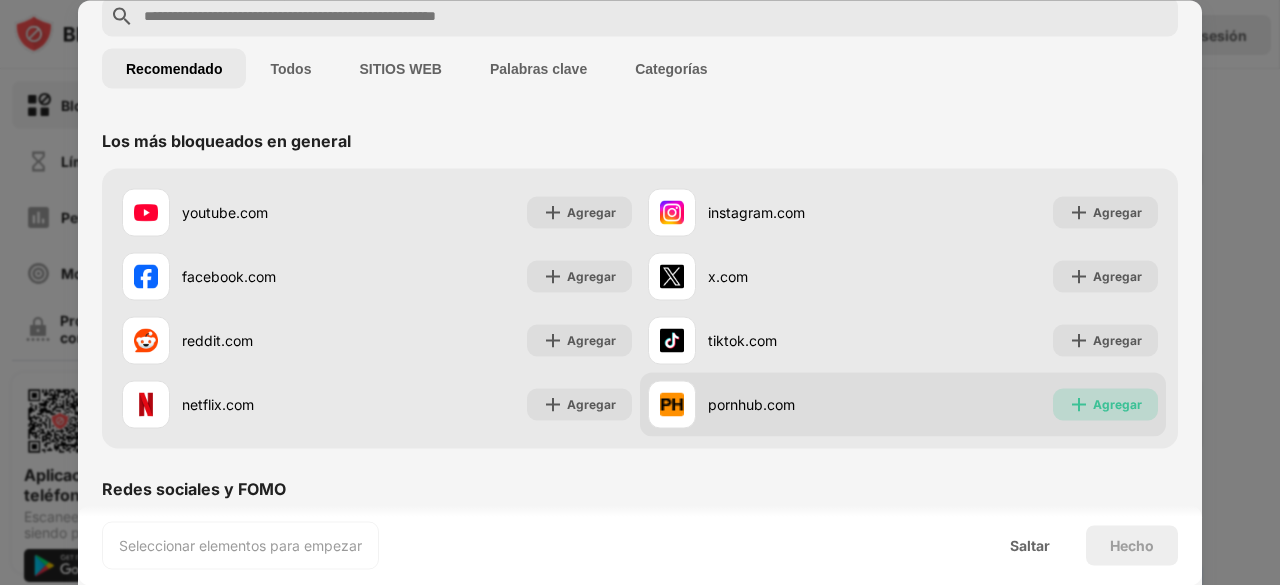 click on "Agregar" at bounding box center [1105, 404] 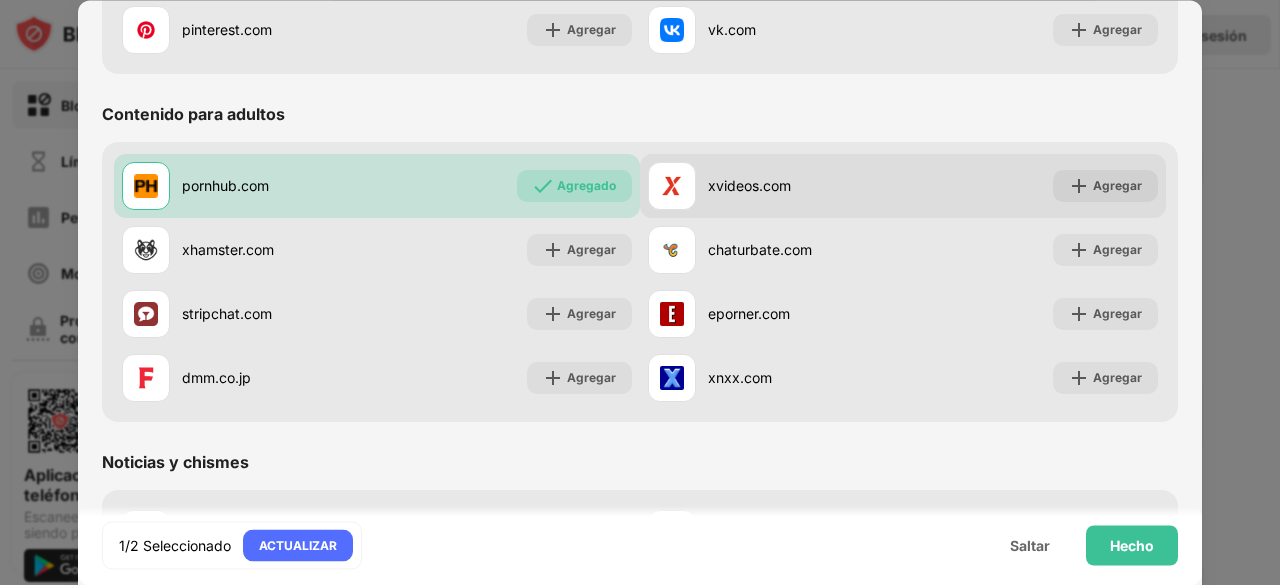 scroll, scrollTop: 900, scrollLeft: 0, axis: vertical 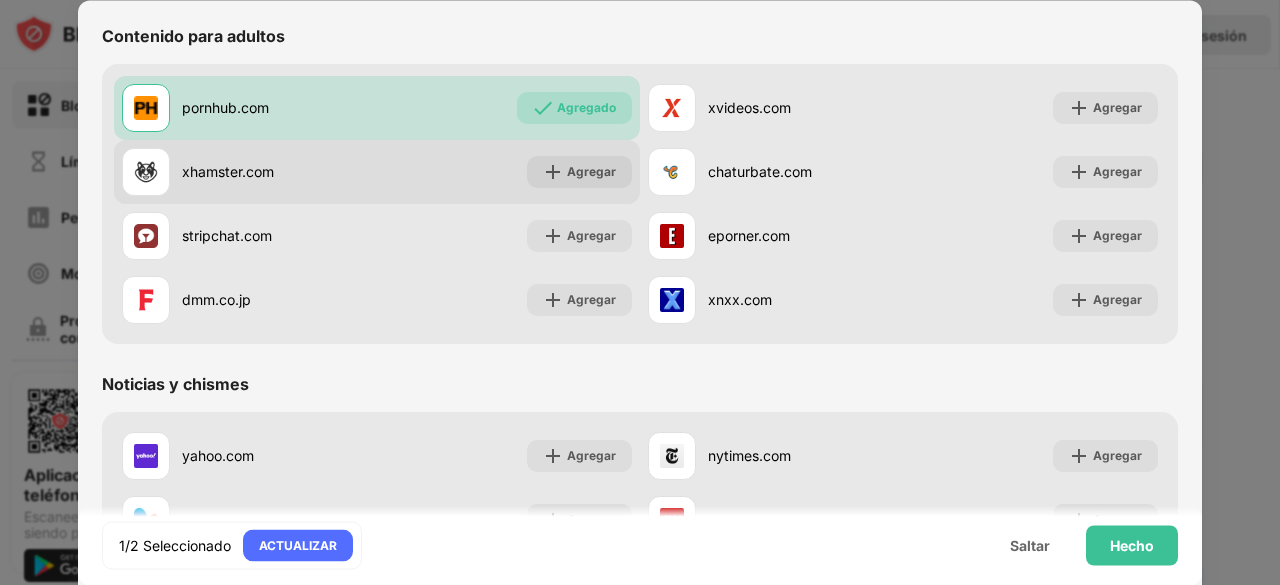 click on "xhamster.com Agregar" at bounding box center [377, 172] 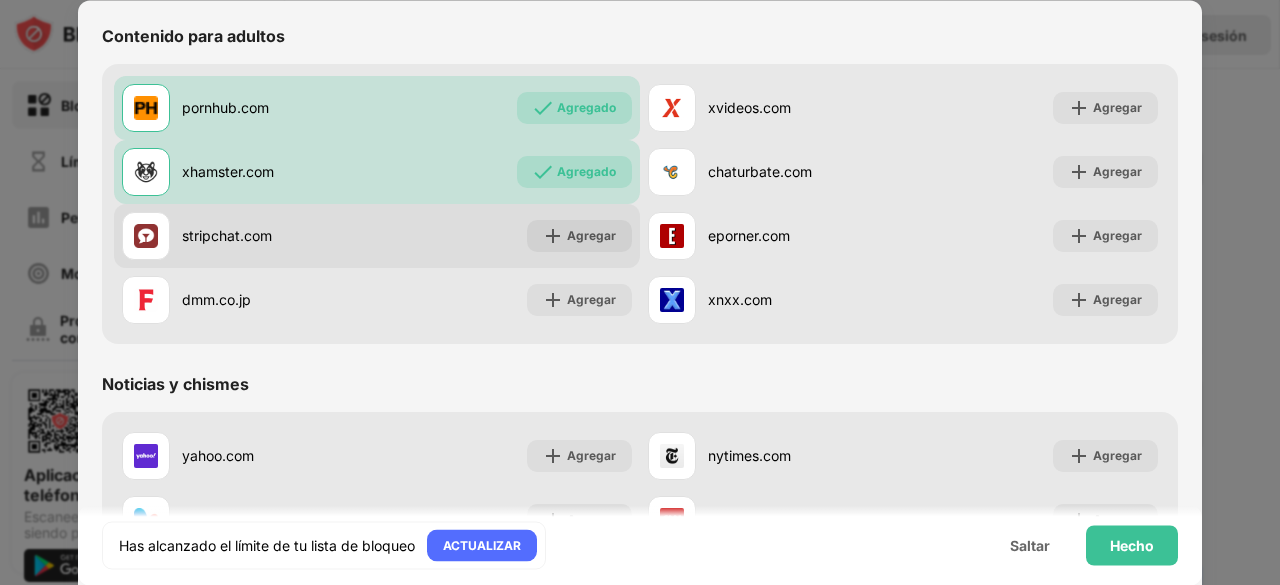 click on "stripchat.com Agregar" at bounding box center (377, 236) 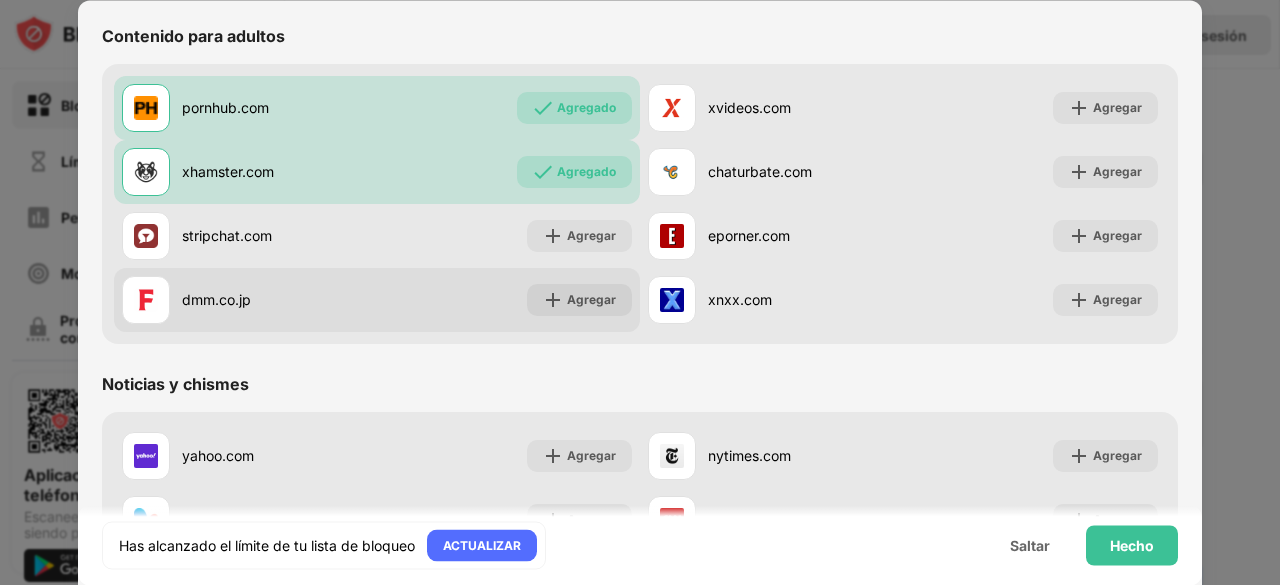 click on "dmm.co.jp Agregar" at bounding box center [377, 300] 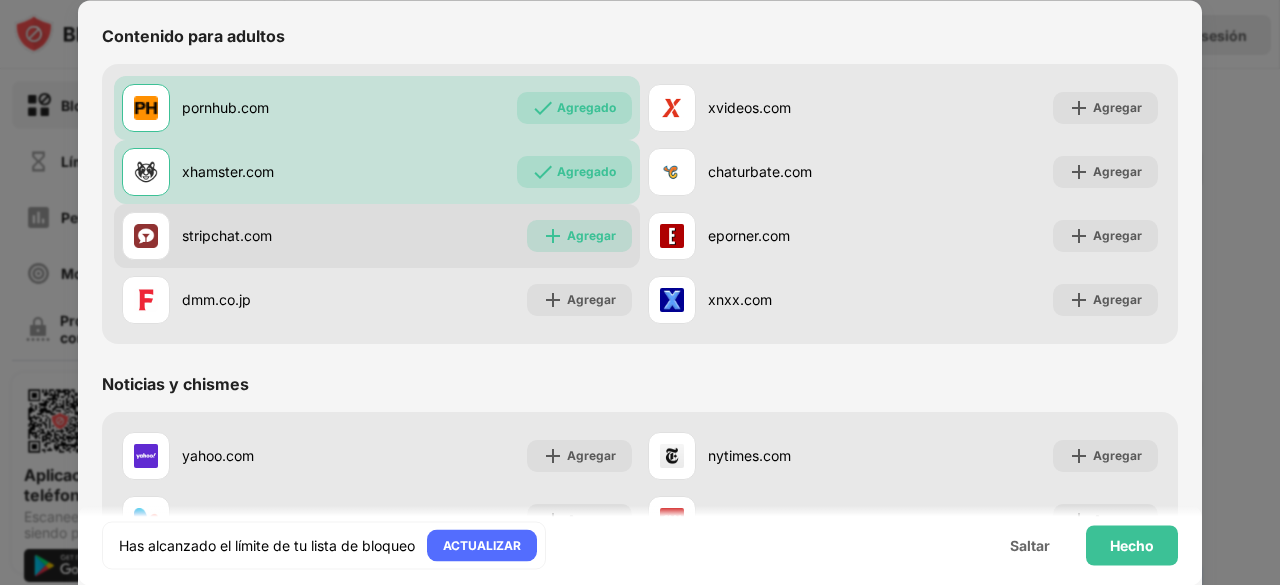 click on "Agregar" at bounding box center (591, 235) 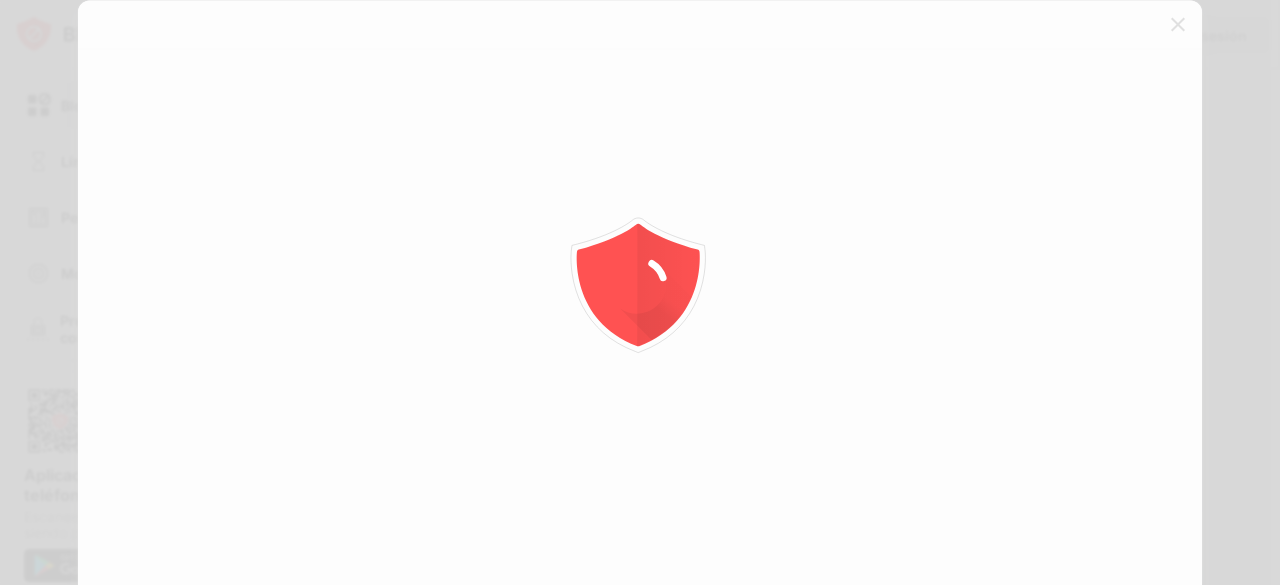 click 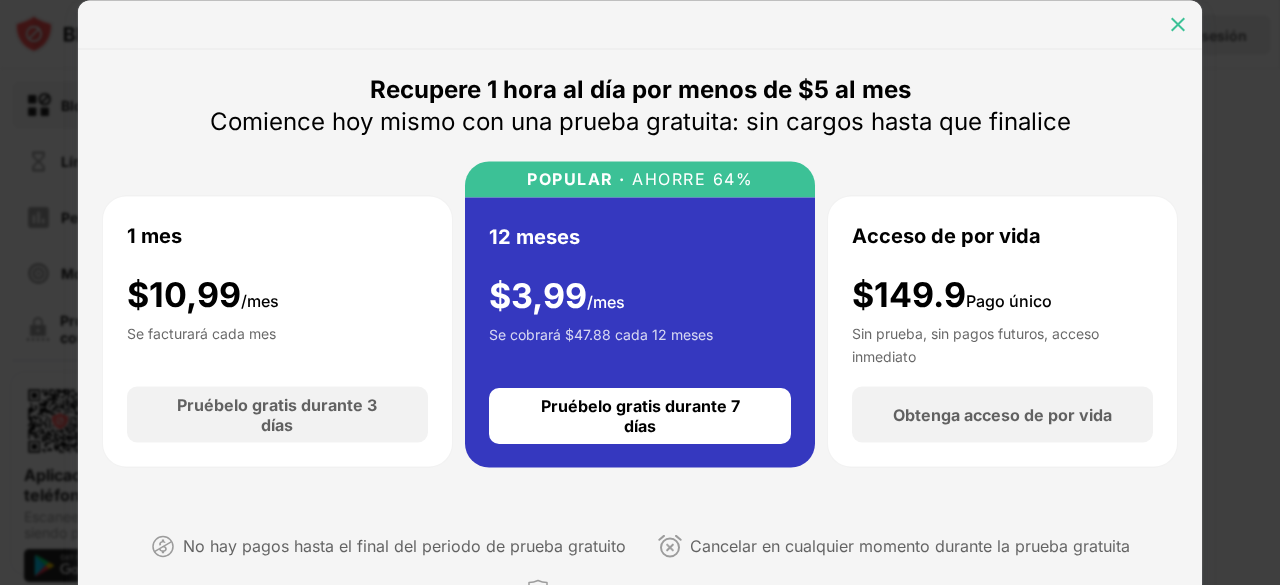 click at bounding box center [1178, 24] 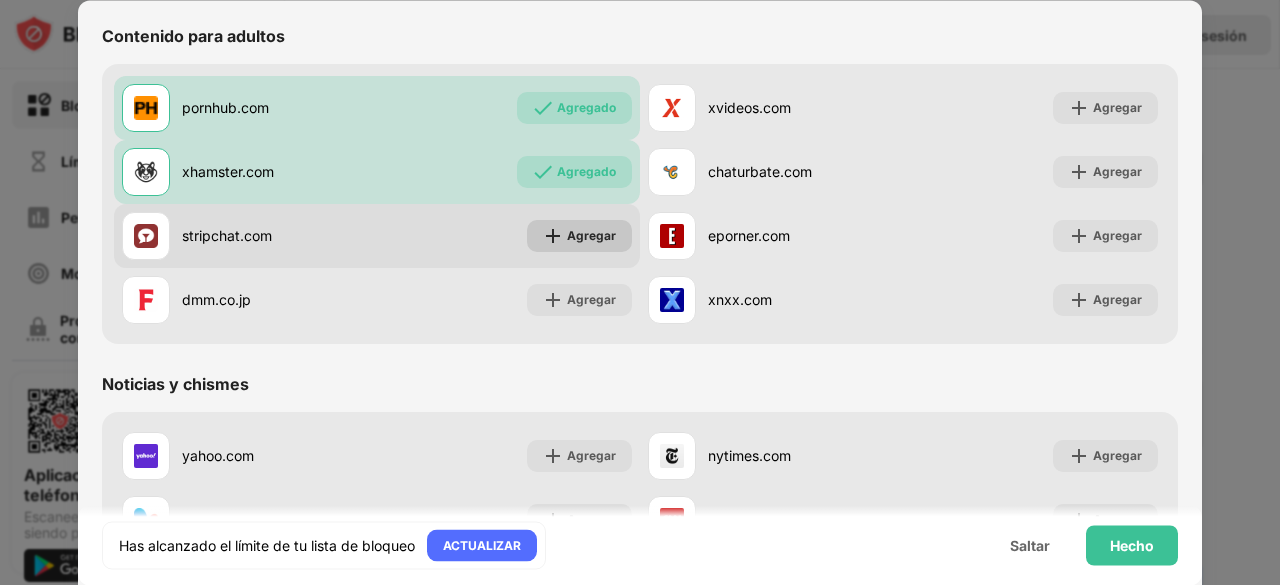 click on "Agregar" at bounding box center (579, 236) 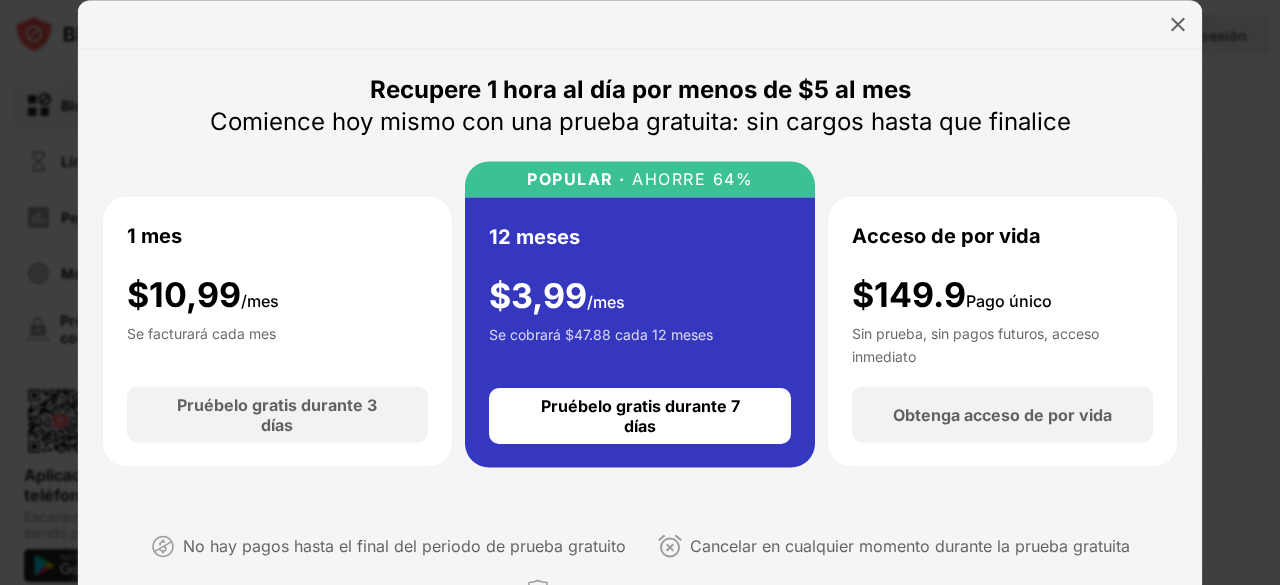 click at bounding box center [640, 24] 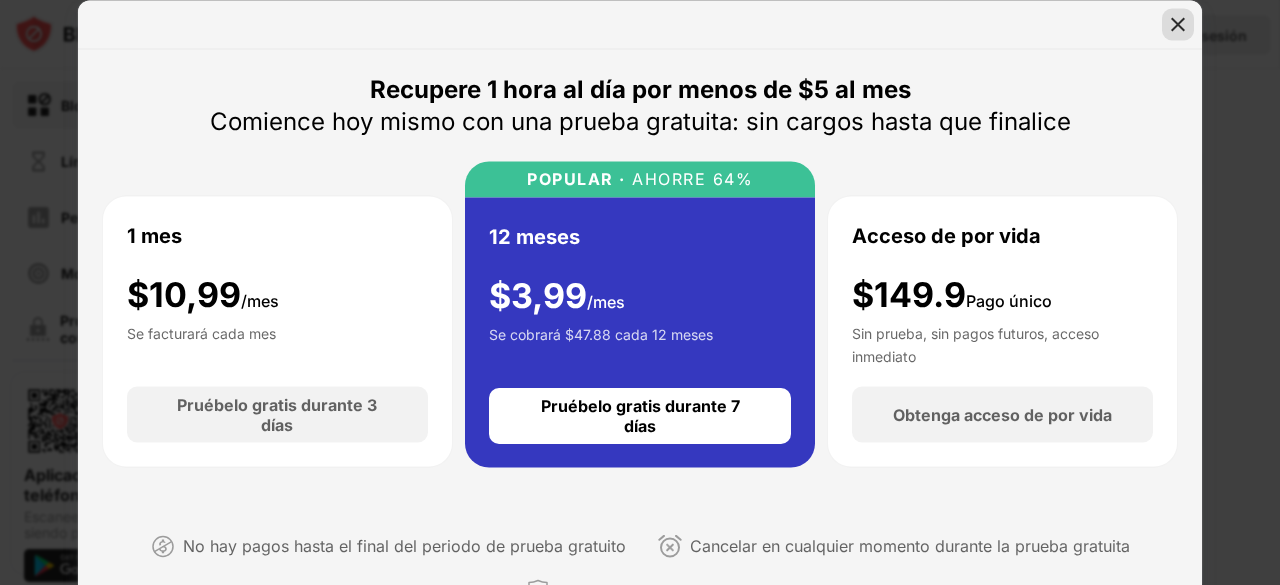 click at bounding box center [1178, 24] 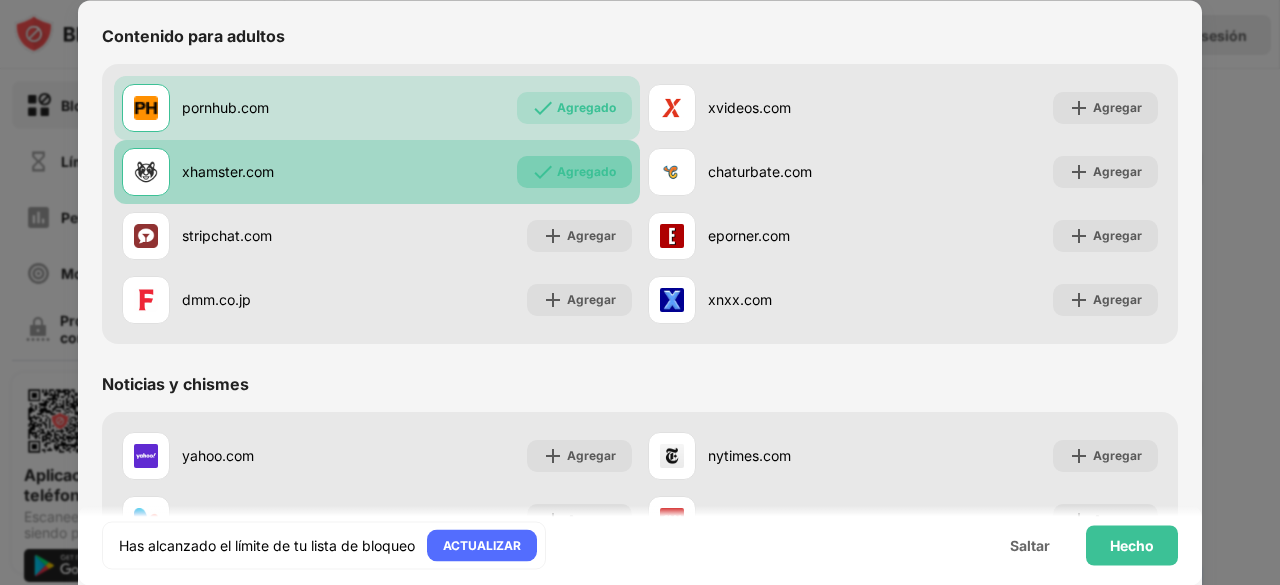 click on "Agregado" at bounding box center (586, 171) 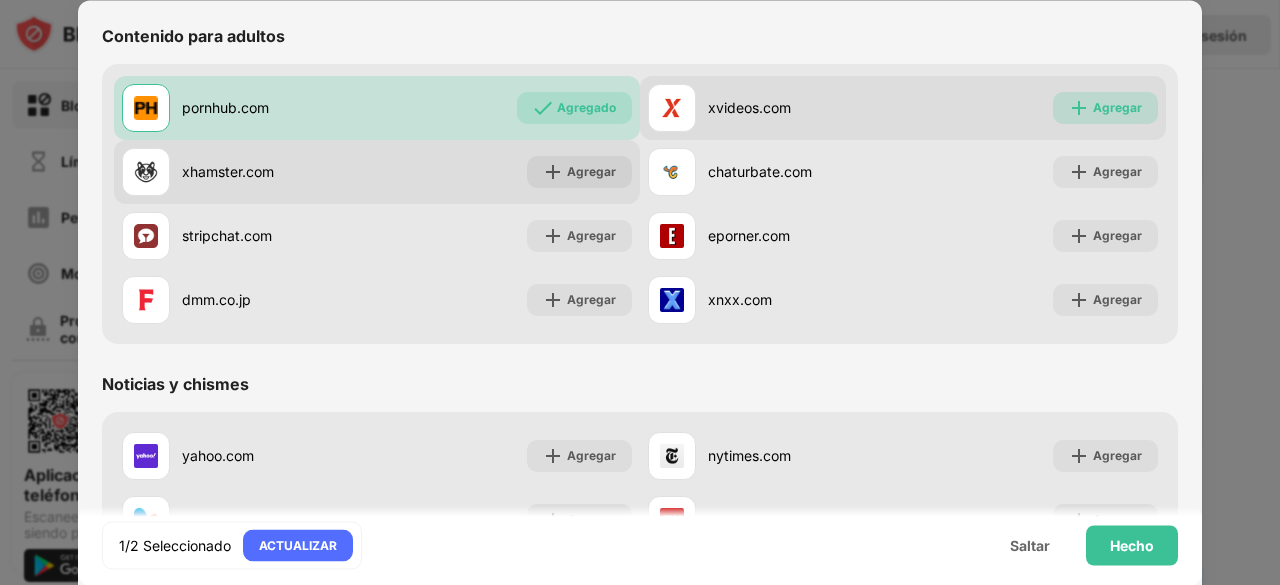 click on "Agregar" at bounding box center [1105, 108] 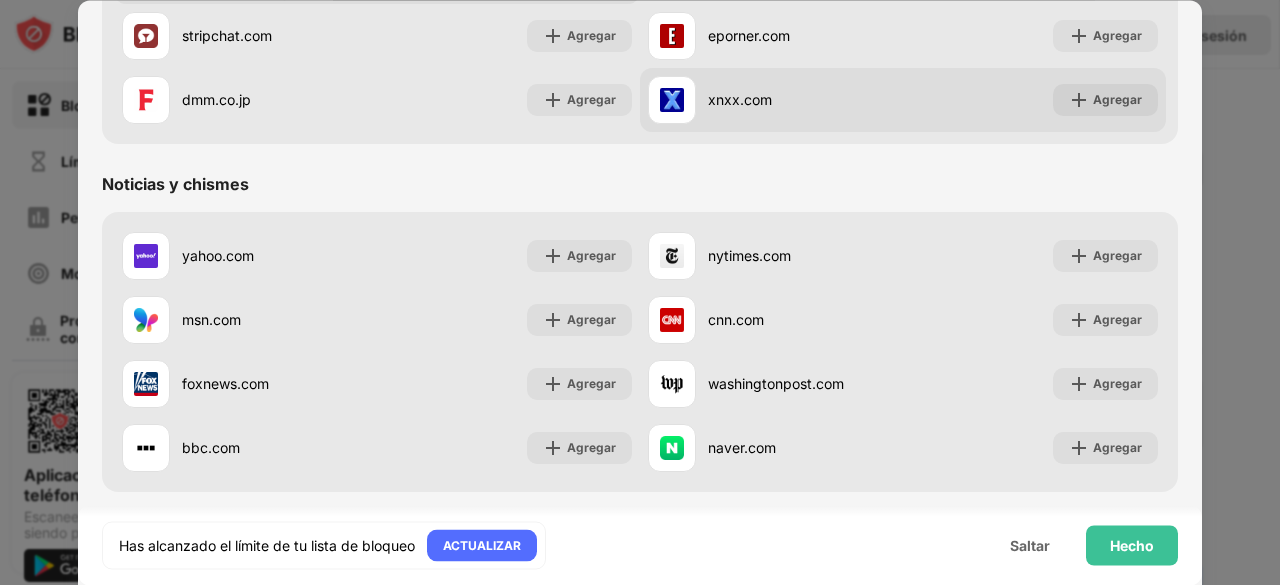 scroll, scrollTop: 900, scrollLeft: 0, axis: vertical 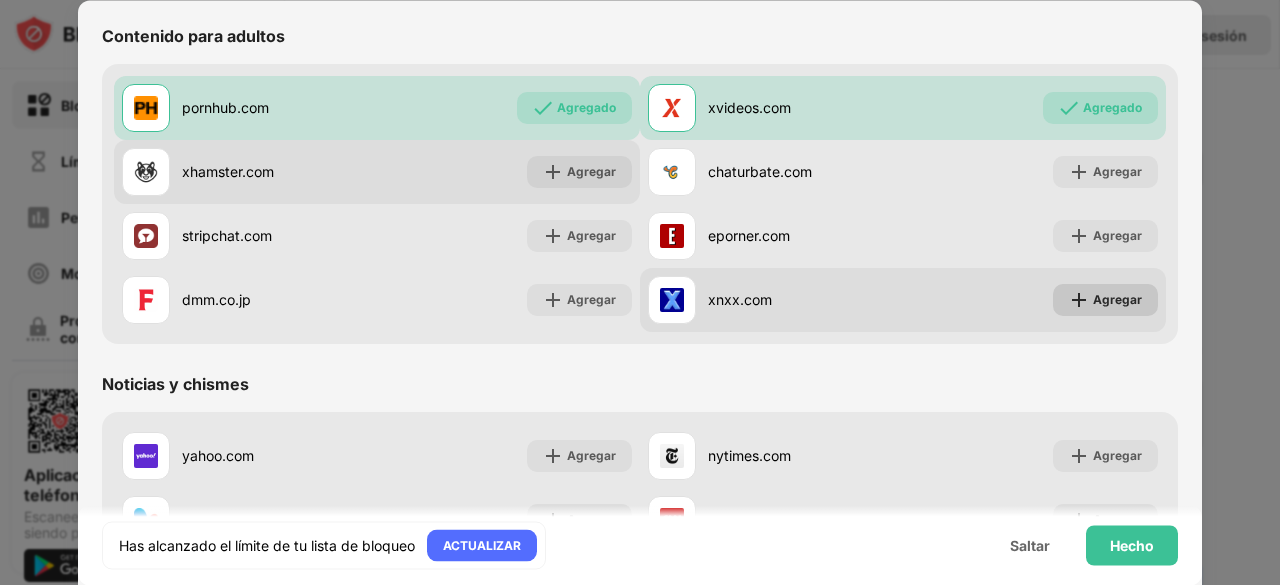 click on "Agregar" at bounding box center (1105, 300) 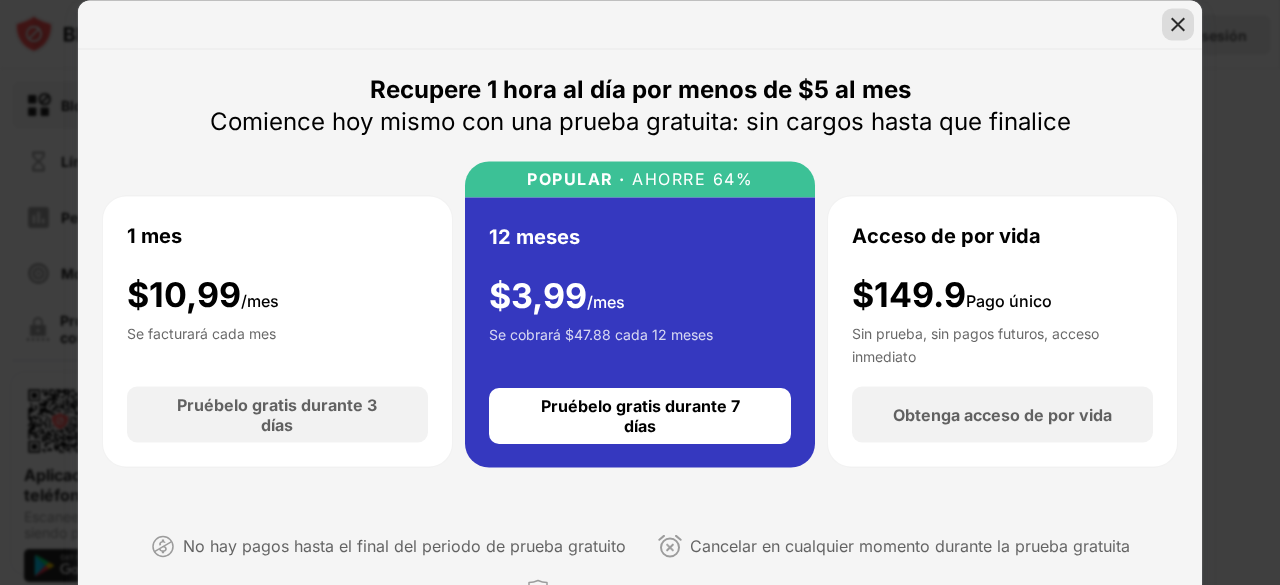click at bounding box center [1178, 24] 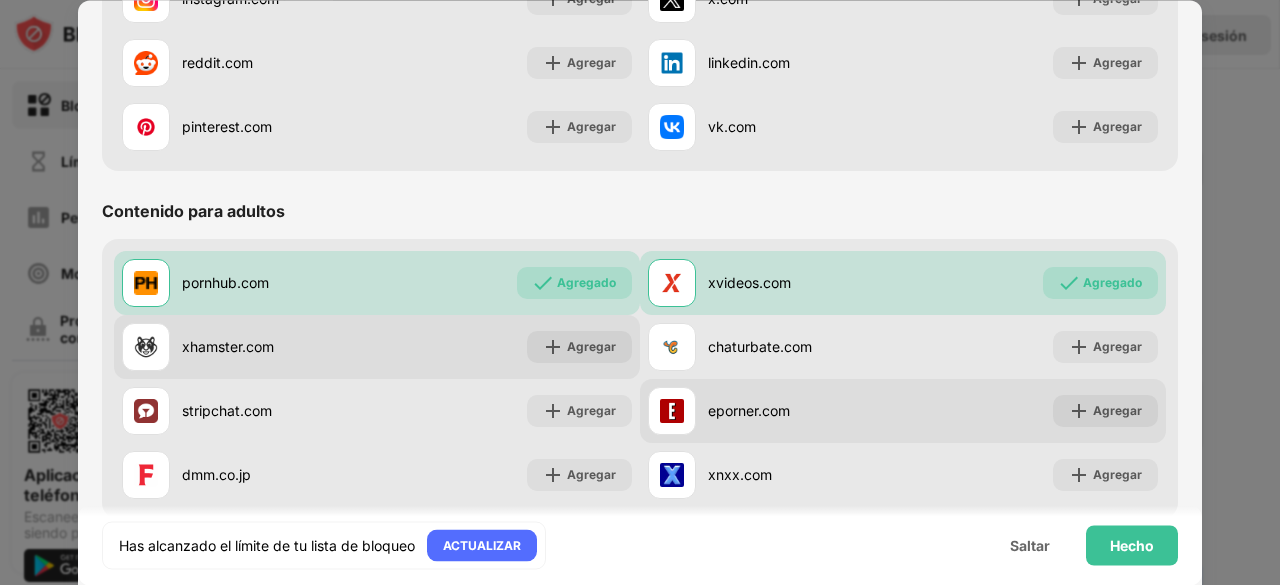 scroll, scrollTop: 800, scrollLeft: 0, axis: vertical 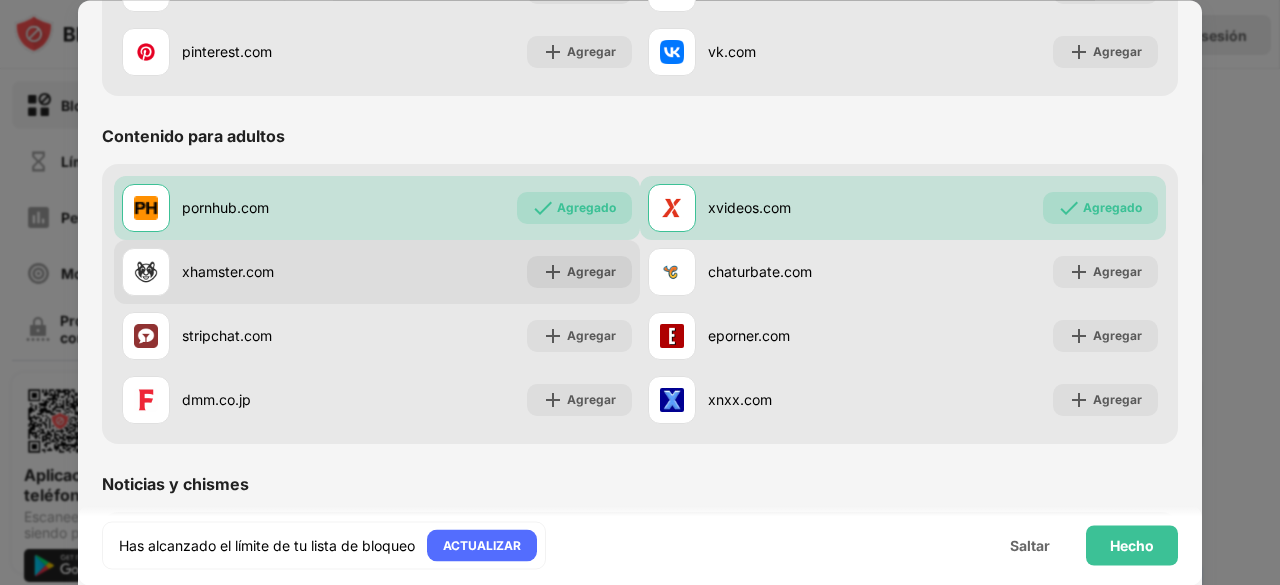 click on "Has alcanzado el límite de tu lista de bloqueo ACTUALIZAR Saltar Hecho" at bounding box center (640, 545) 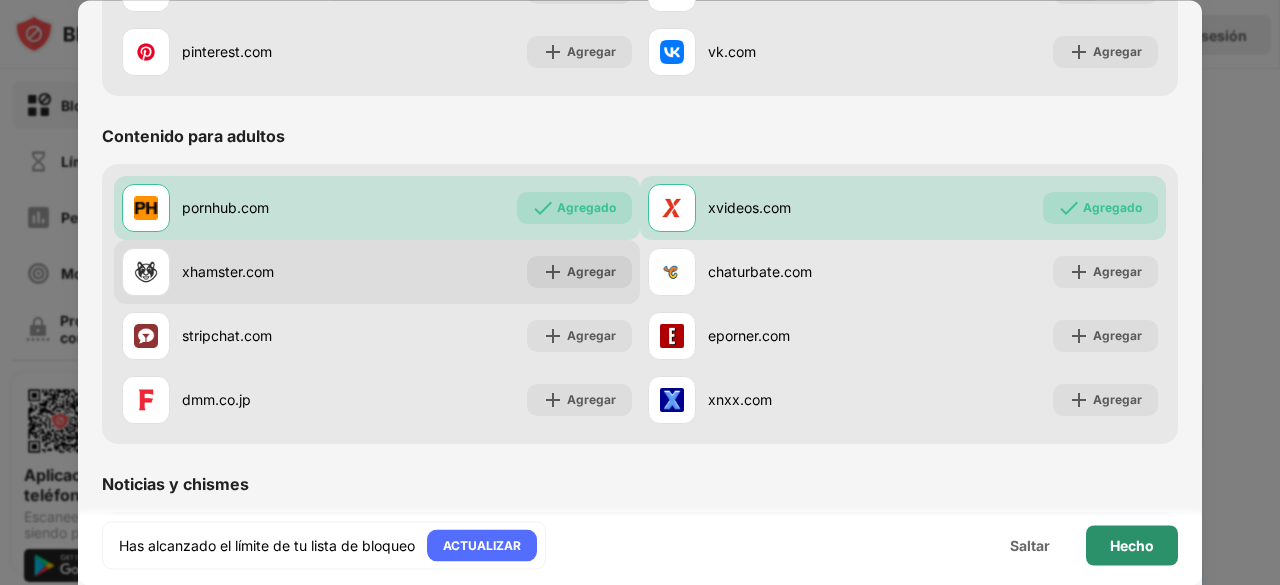 click on "Hecho" at bounding box center [1132, 544] 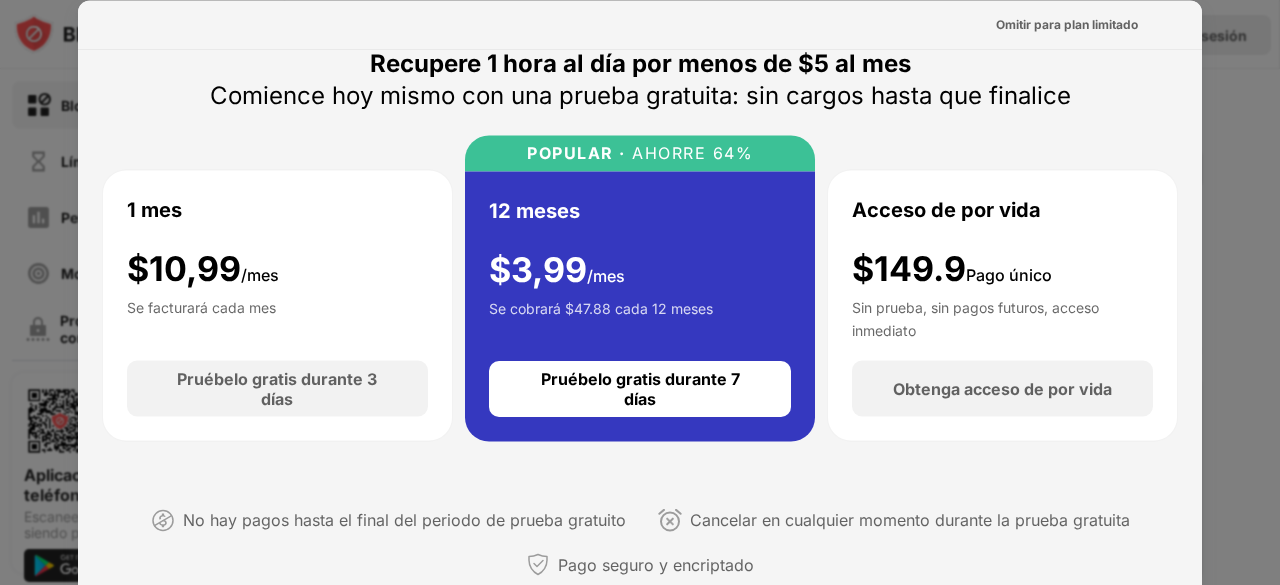 scroll, scrollTop: 0, scrollLeft: 0, axis: both 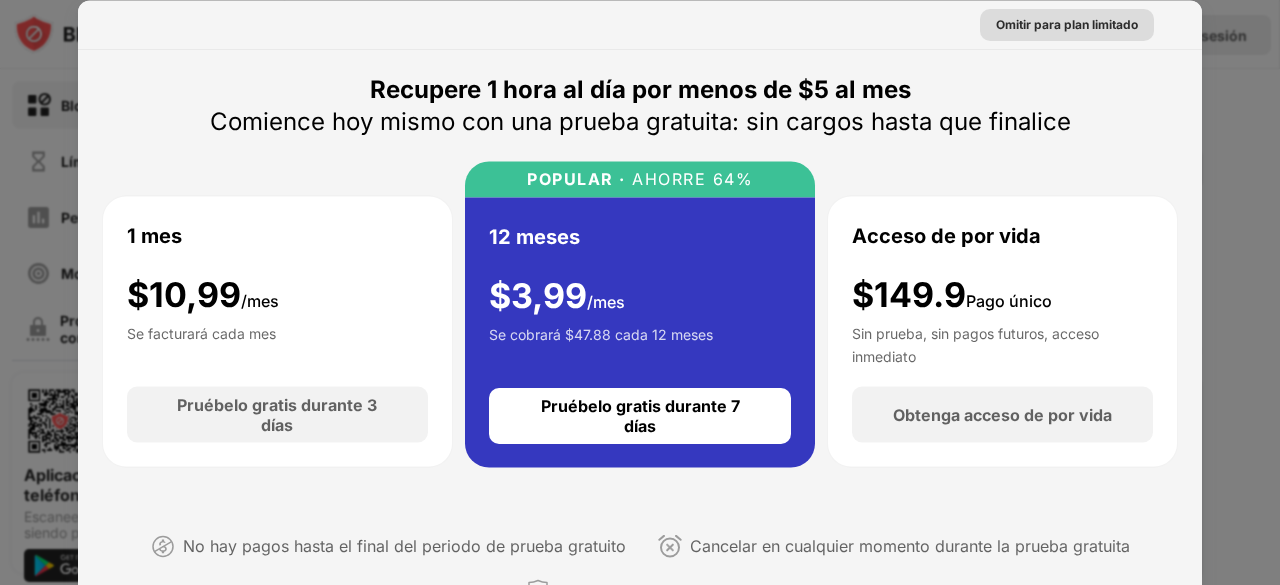 click on "Omitir para plan limitado" at bounding box center (1067, 23) 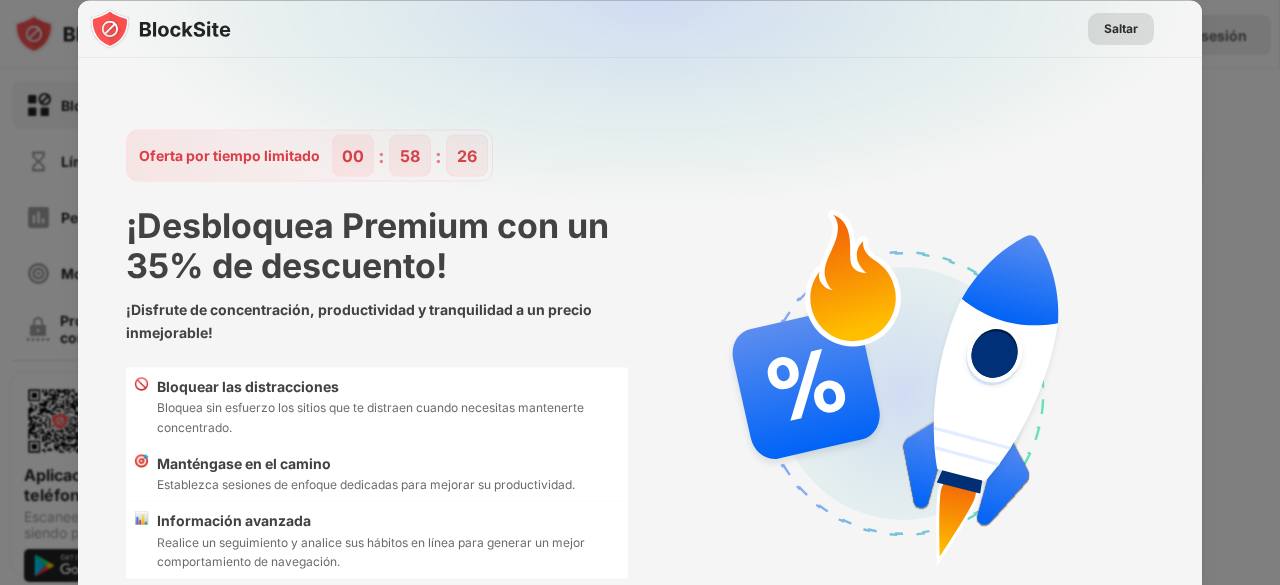 click on "Saltar" at bounding box center (1121, 27) 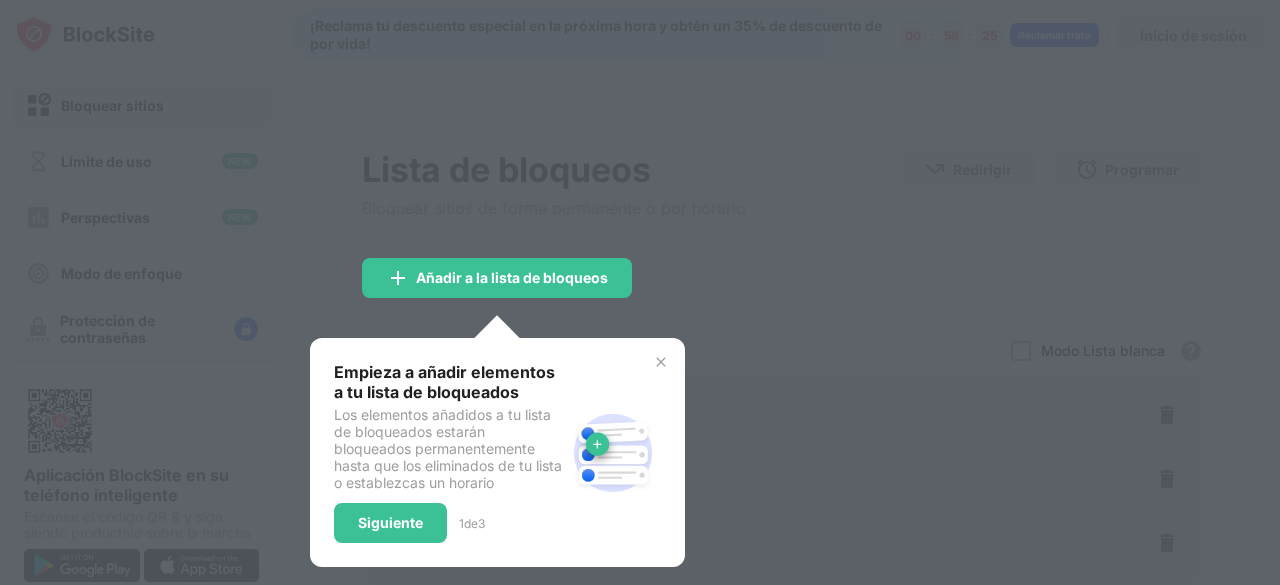 click at bounding box center [640, 292] 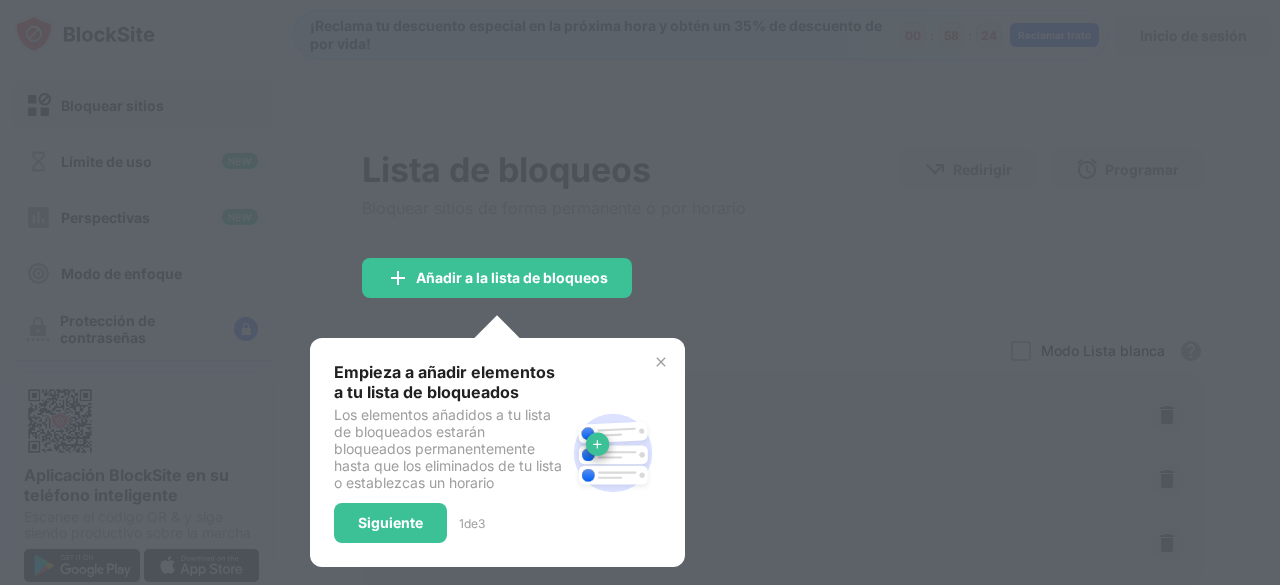 click at bounding box center [640, 292] 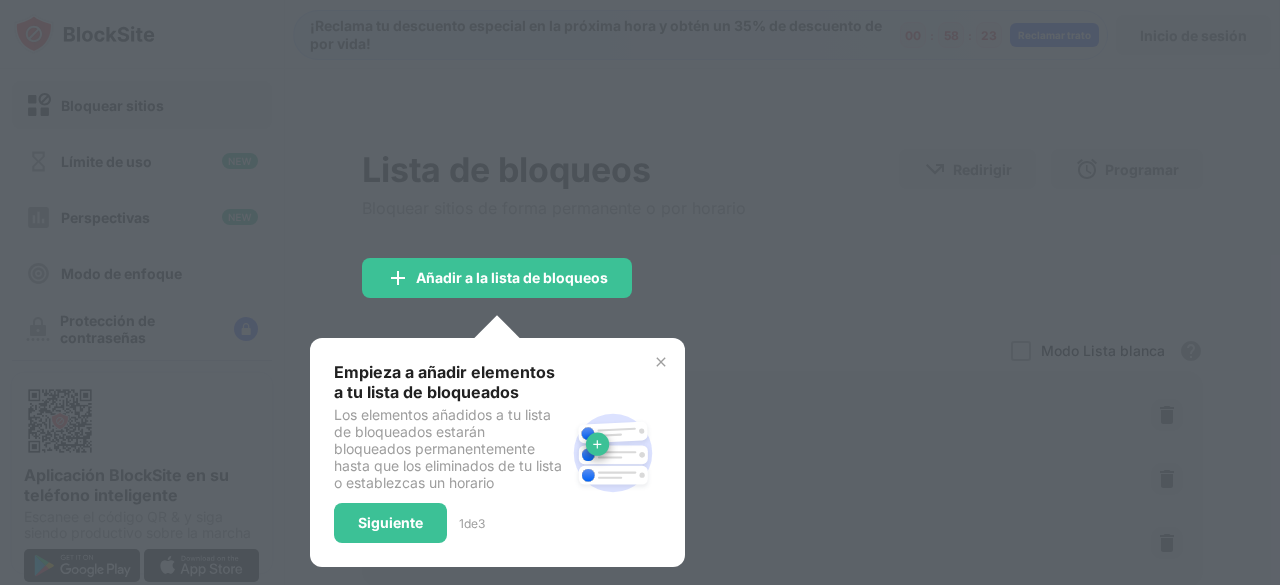 click on "Empieza a añadir elementos a tu lista de bloqueados Los elementos añadidos a tu lista de bloqueados estarán bloqueados permanentemente hasta que los eliminados de tu lista o establezcas un horario Siguiente 1  de  3" at bounding box center [497, 452] 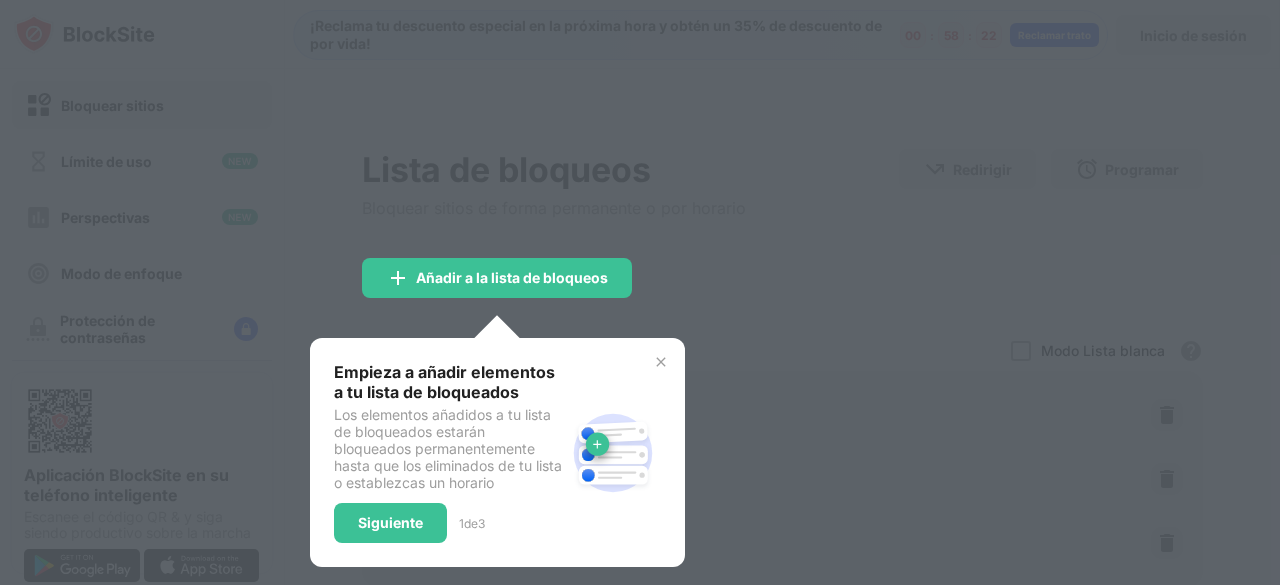 click at bounding box center [661, 362] 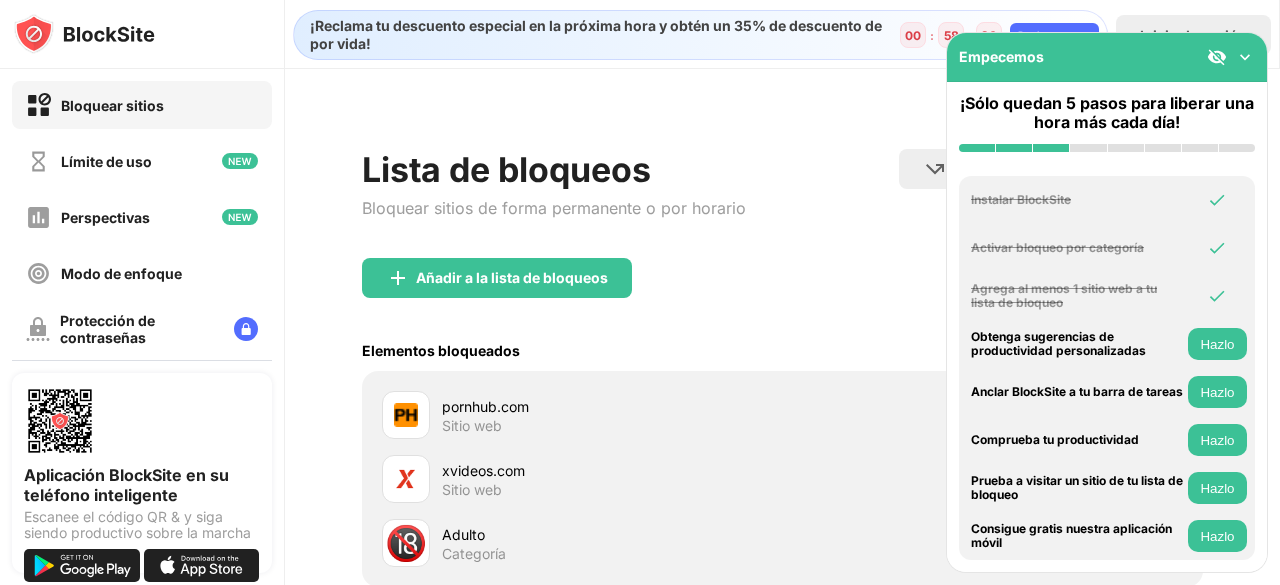 scroll, scrollTop: 0, scrollLeft: 0, axis: both 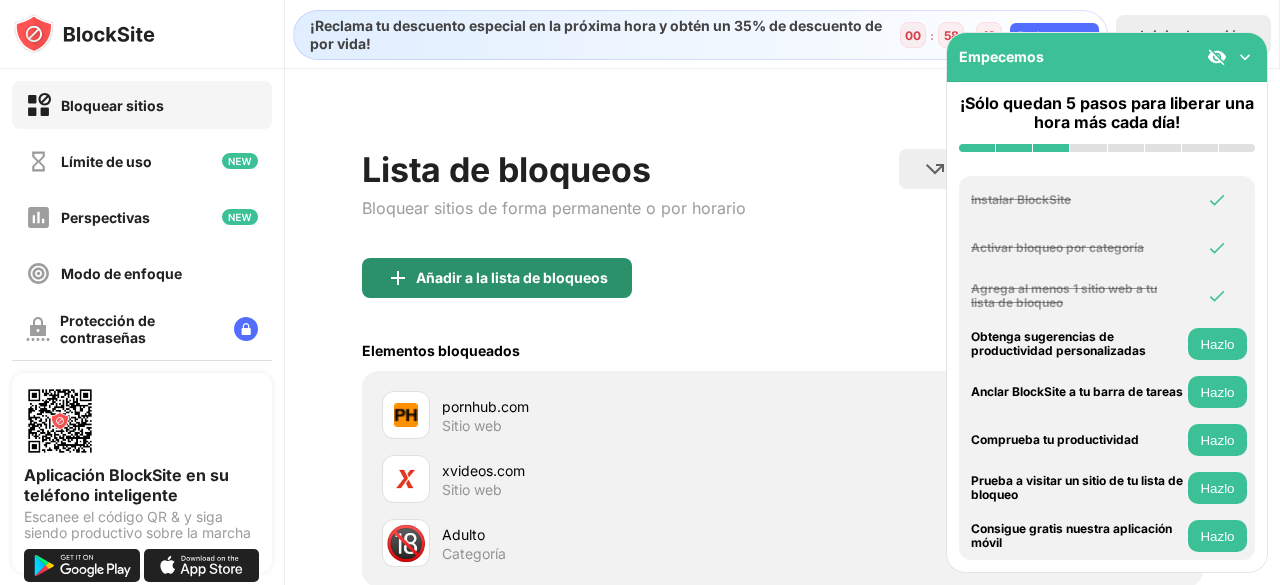 click on "Añadir a la lista de bloqueos" at bounding box center [512, 277] 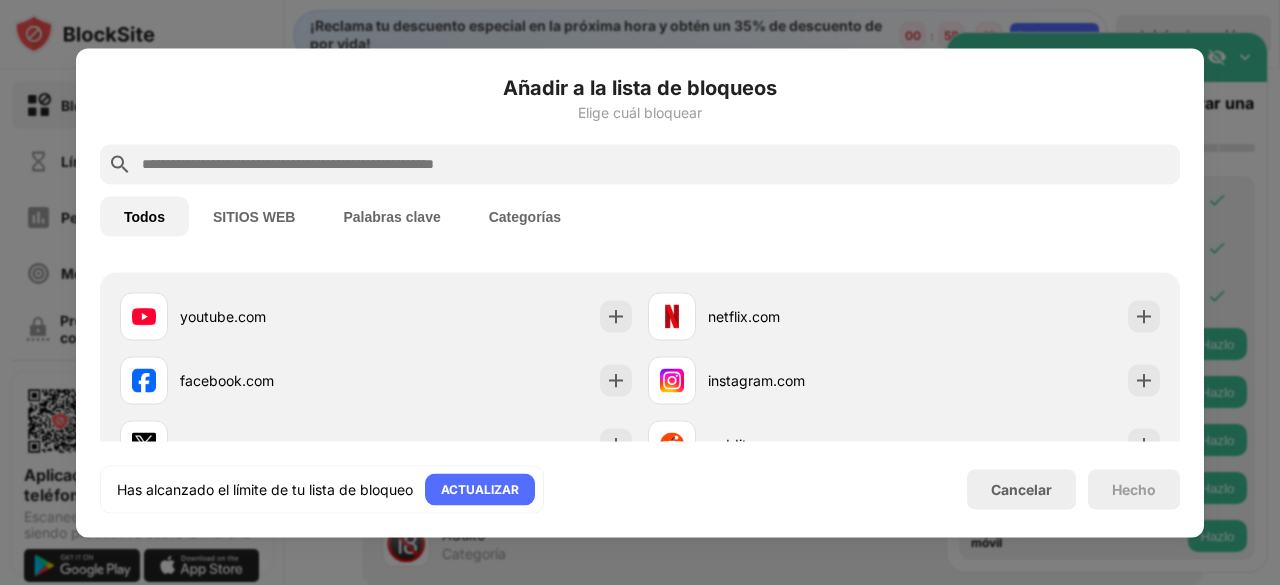 scroll, scrollTop: 200, scrollLeft: 0, axis: vertical 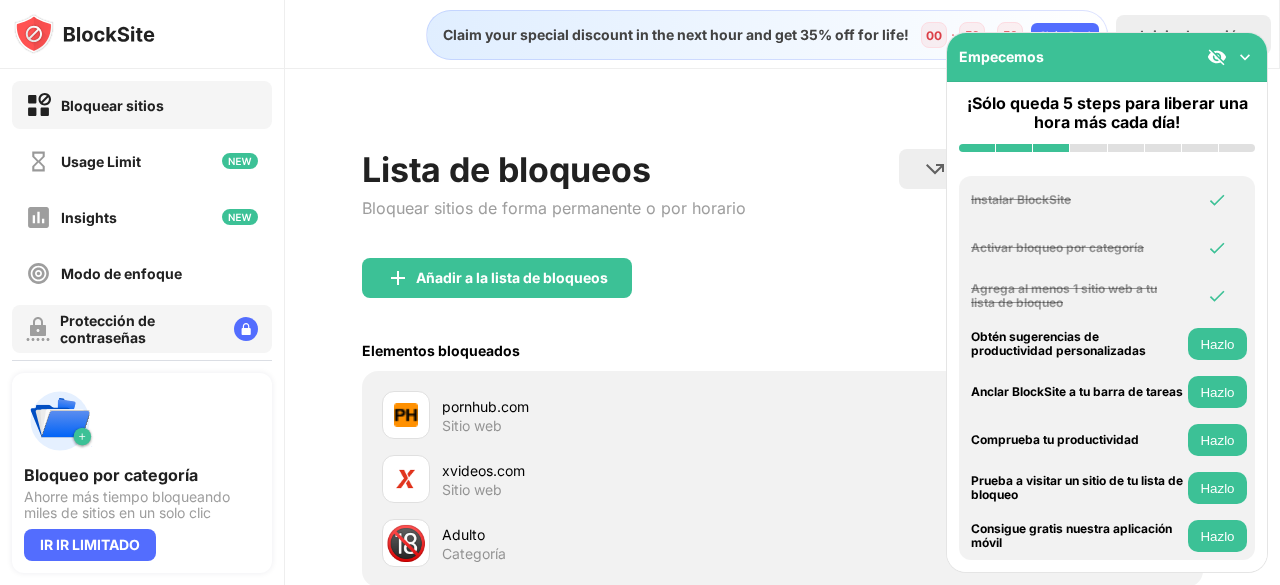 click on "Protección de contraseñas" at bounding box center (139, 329) 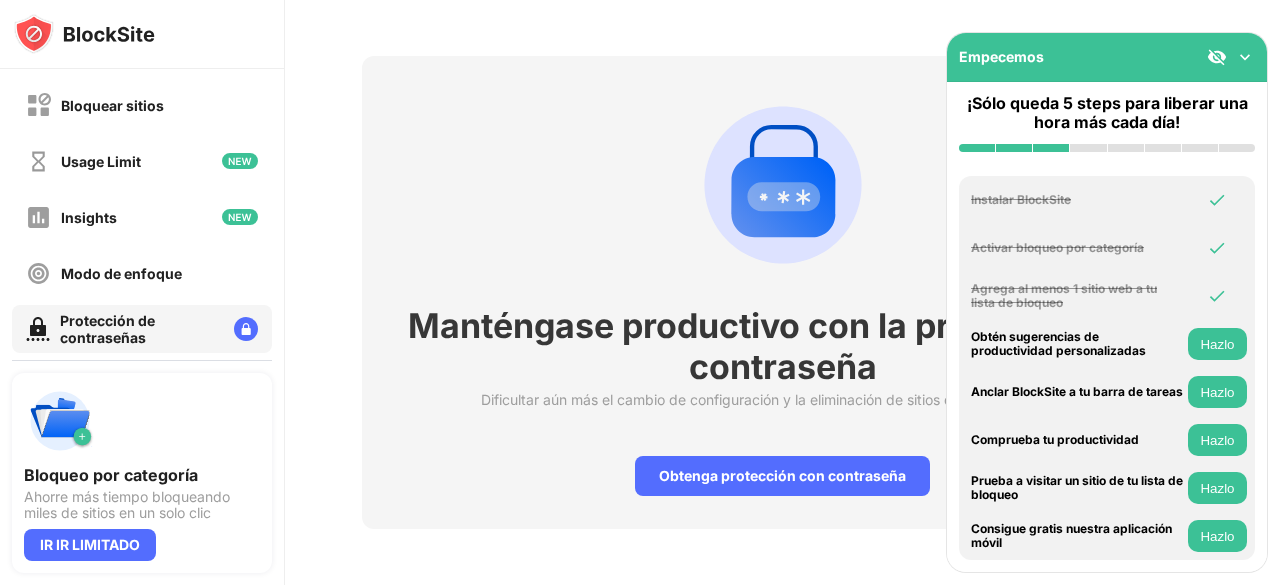 scroll, scrollTop: 84, scrollLeft: 0, axis: vertical 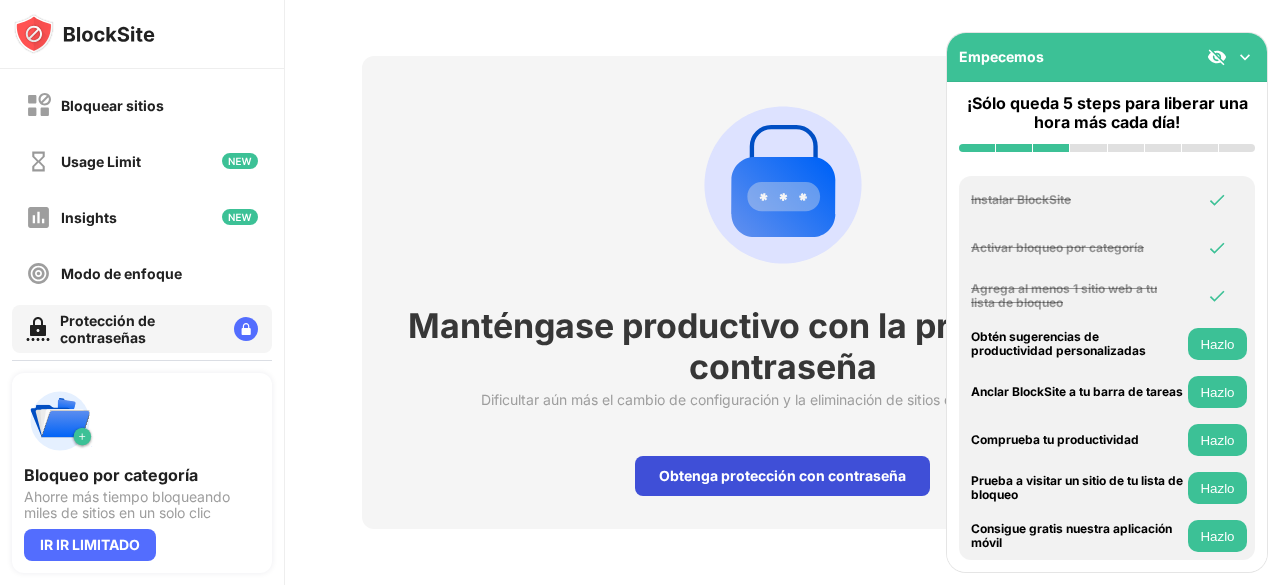 click on "Obtenga protección con contraseña" at bounding box center (782, 476) 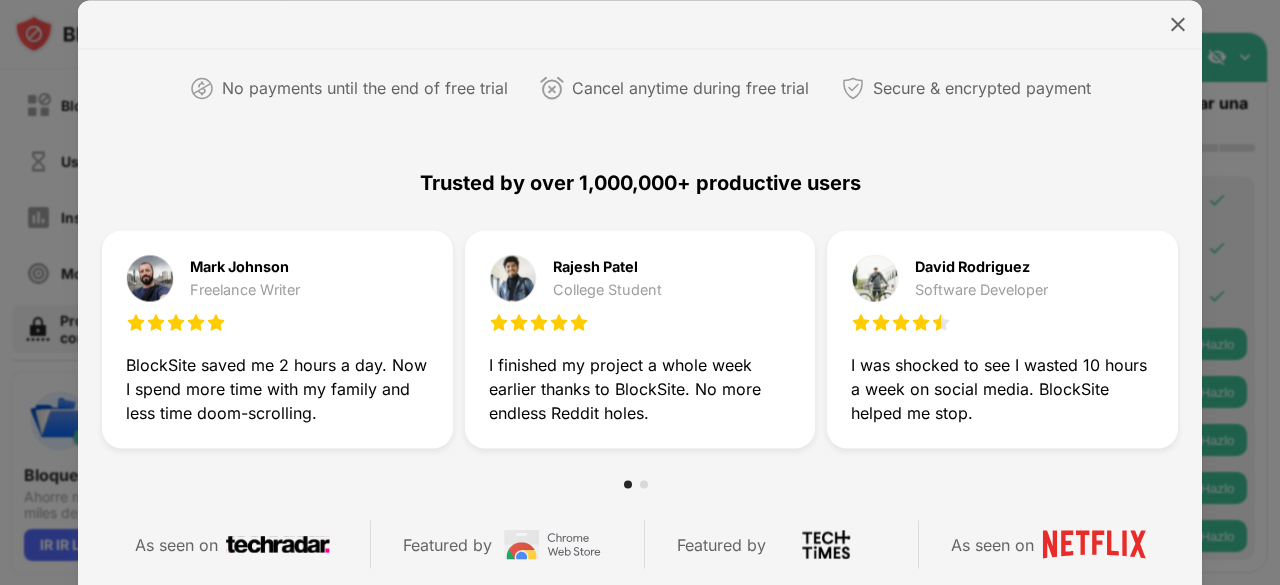 scroll, scrollTop: 800, scrollLeft: 0, axis: vertical 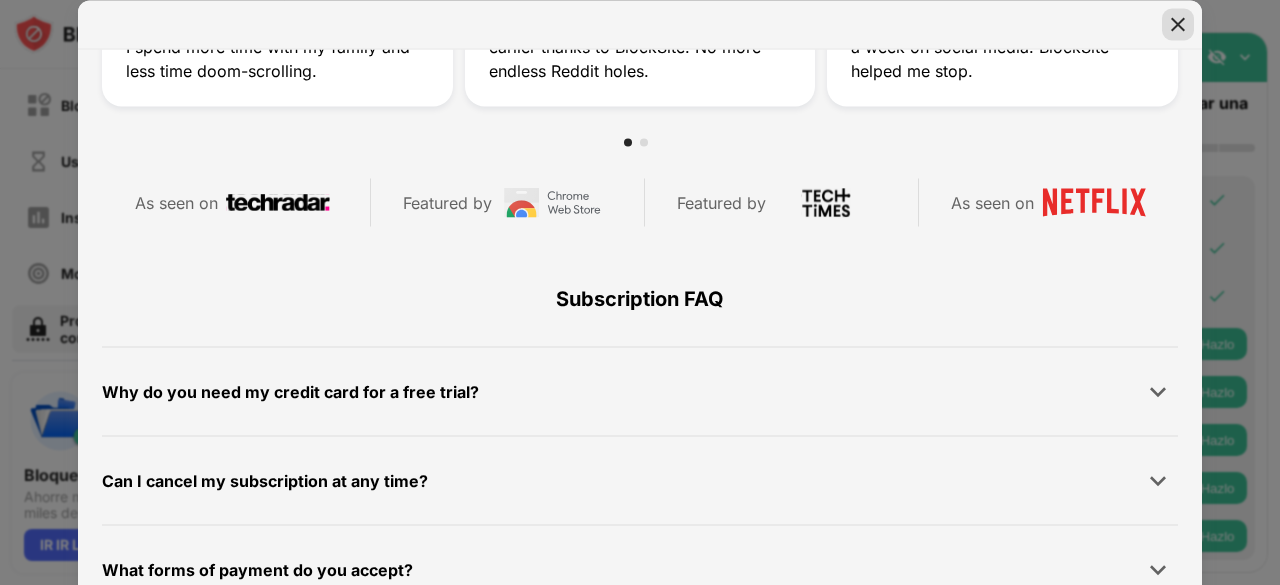 click at bounding box center (1178, 24) 